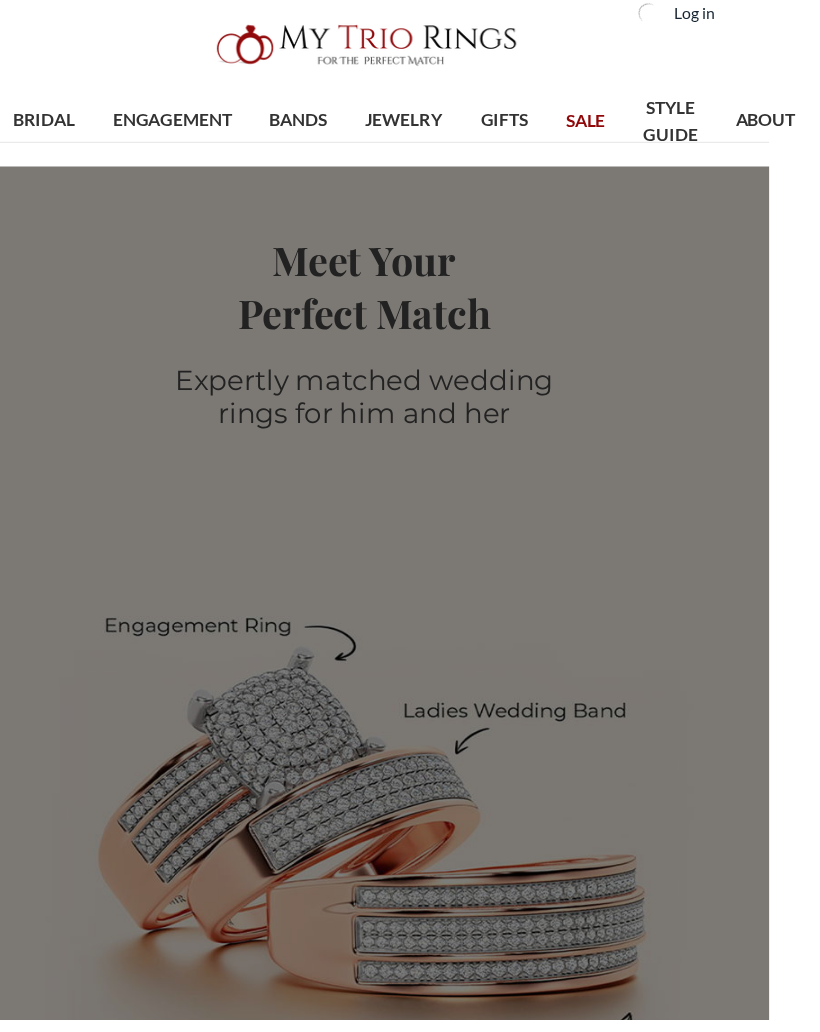 scroll, scrollTop: 35, scrollLeft: 41, axis: both 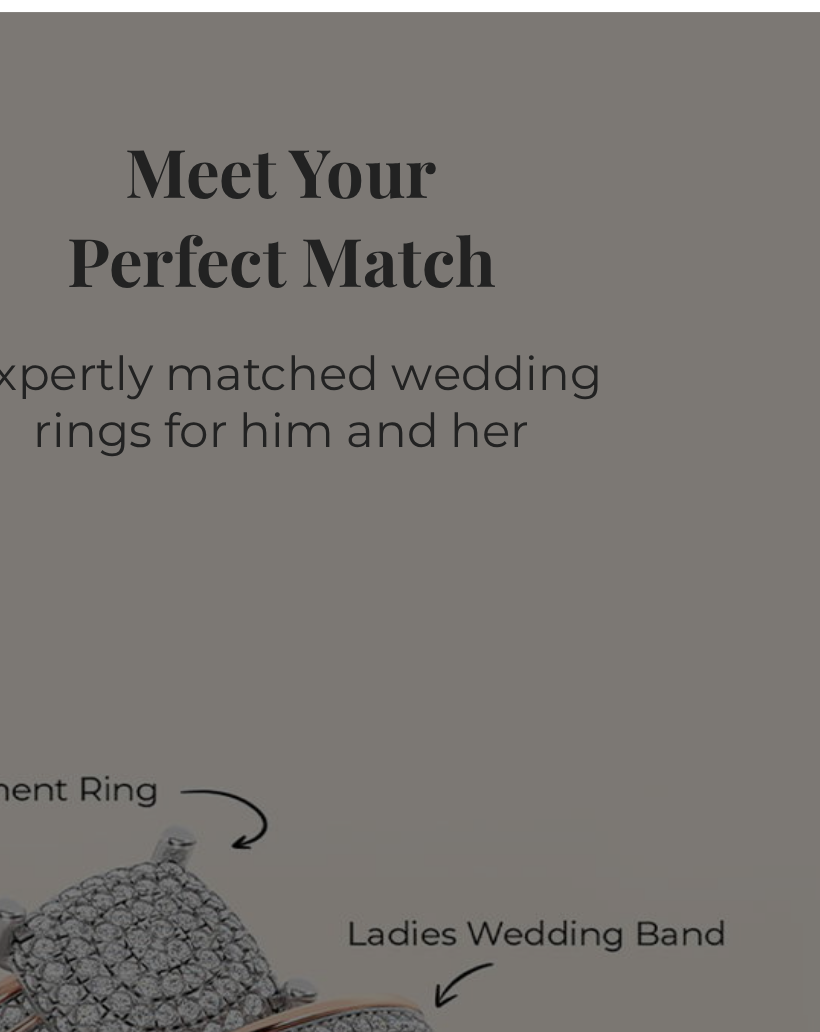 click on "Same Sex [DEMOGRAPHIC_DATA] Bands" at bounding box center (609, 454) 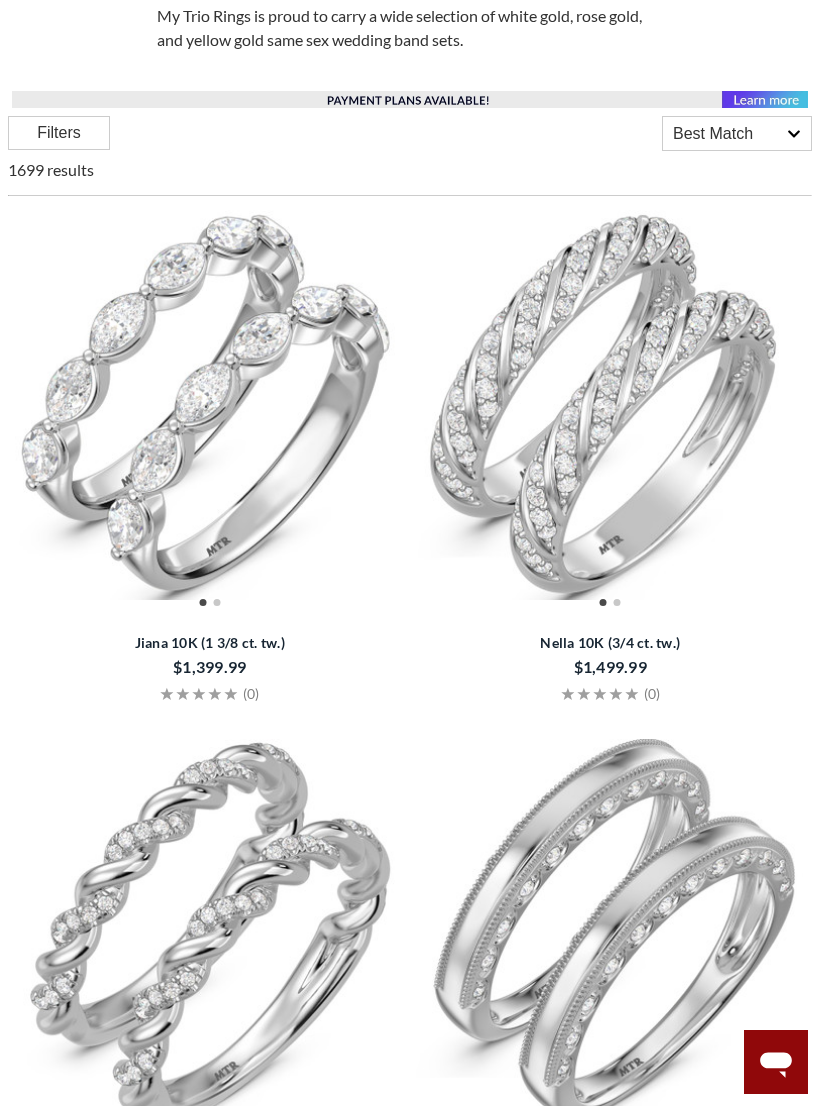 scroll, scrollTop: 408, scrollLeft: 0, axis: vertical 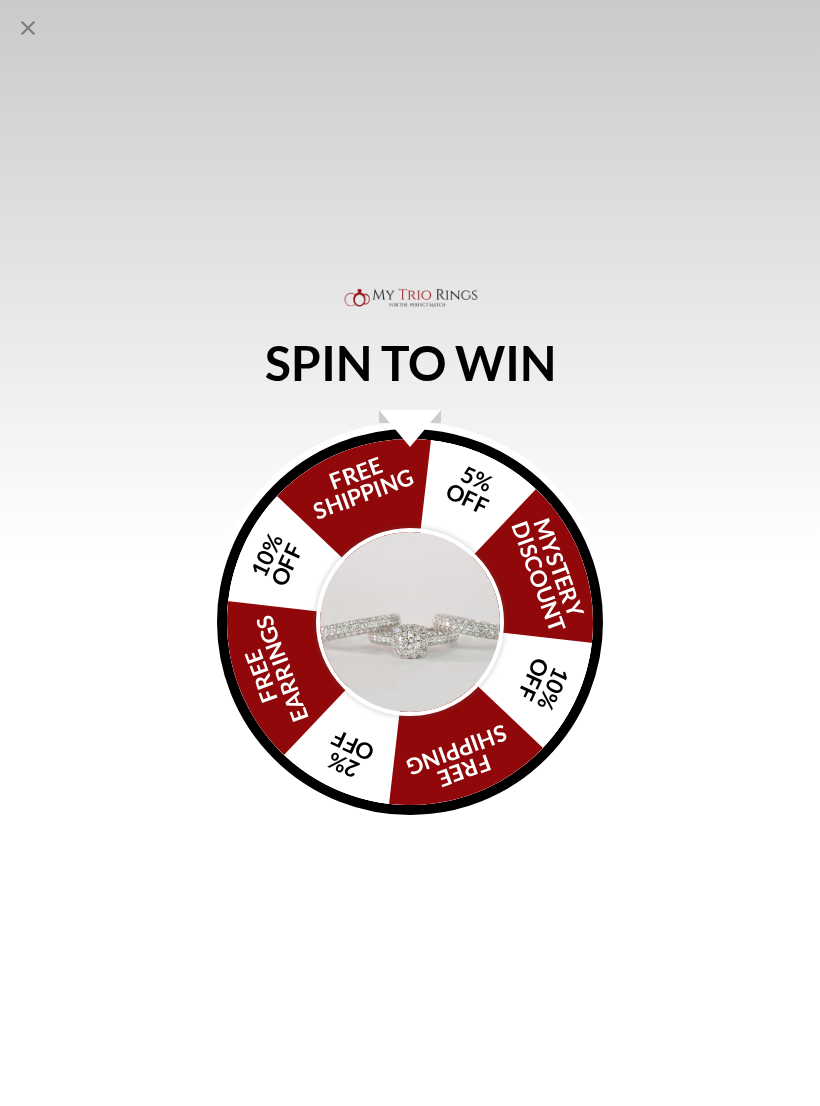click at bounding box center [410, 622] 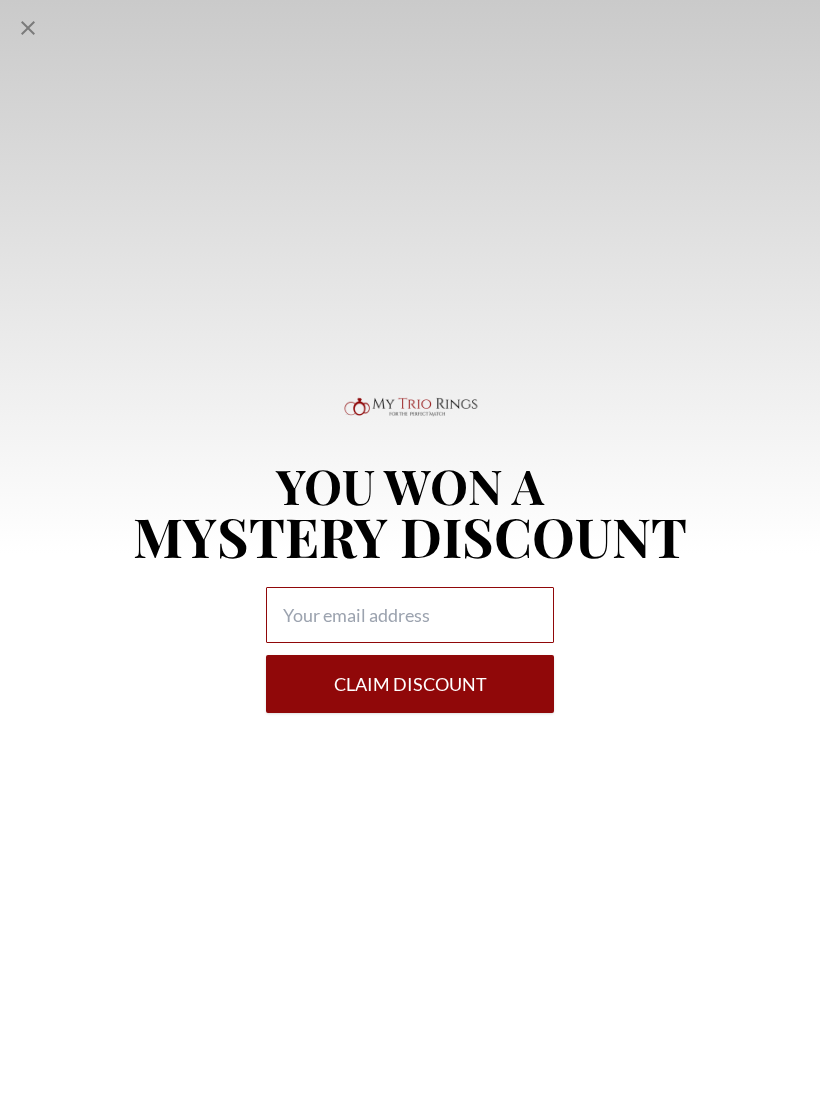 click at bounding box center [410, 615] 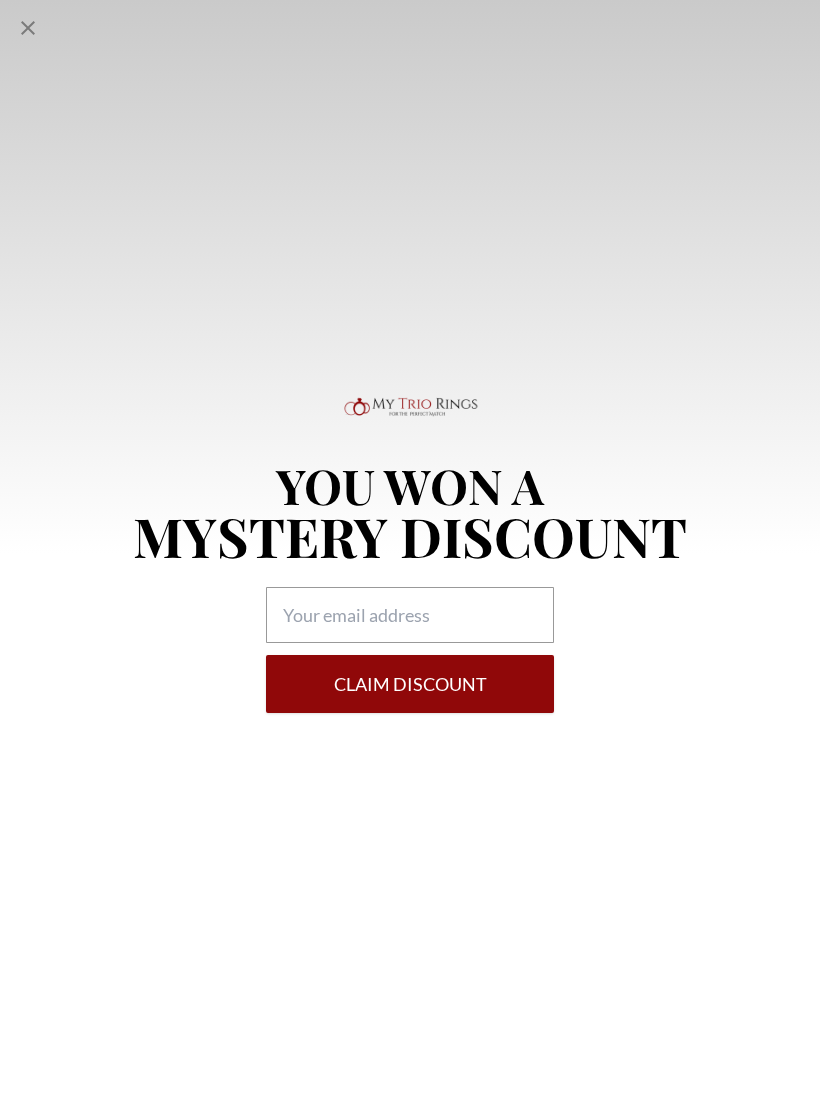 type on "latonjawalker54@gmail.com" 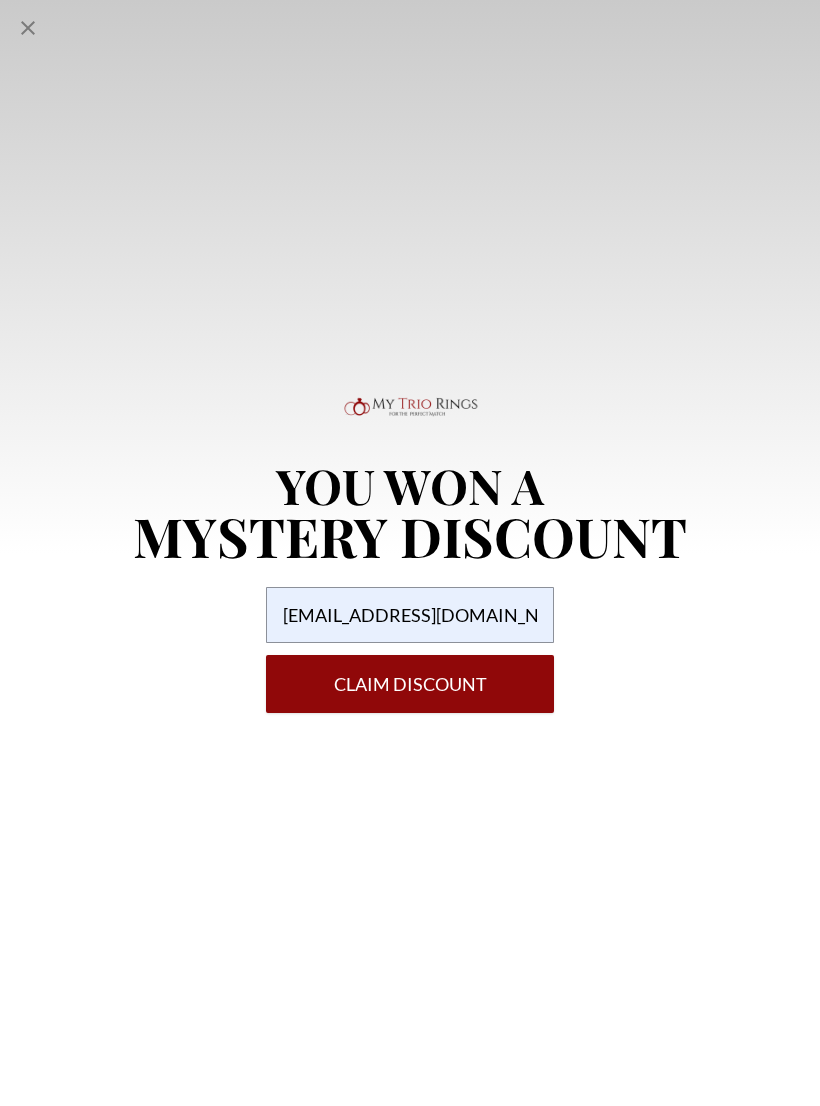 click on "Claim DISCOUNT" at bounding box center (410, 684) 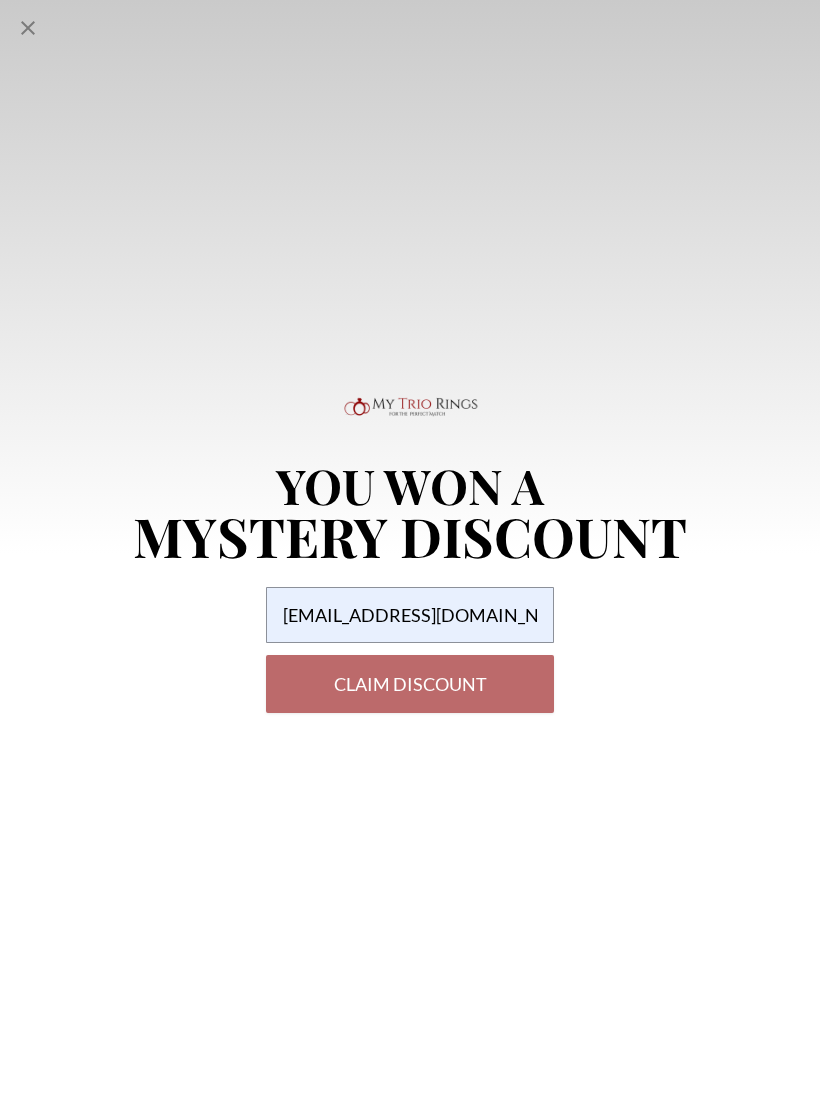 select on "US" 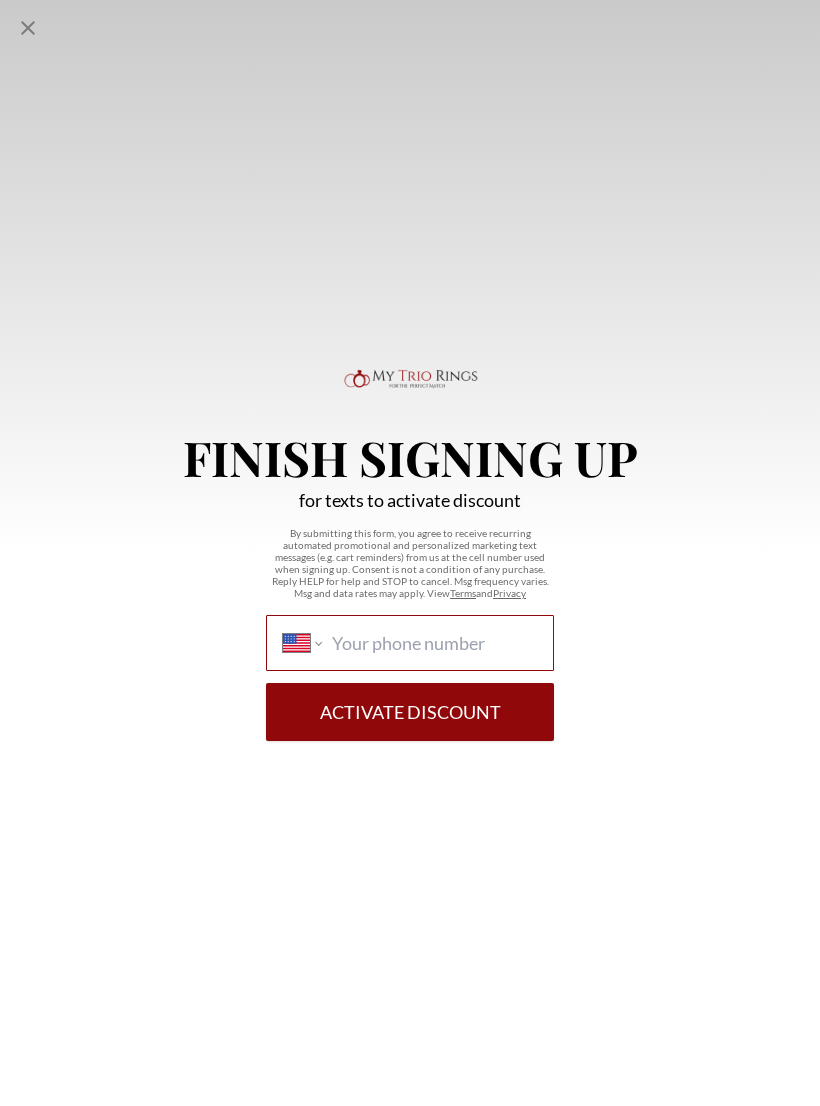 click on "International Afghanistan Åland Islands Albania Algeria American Samoa Andorra Angola Anguilla Antigua and Barbuda Argentina Armenia Aruba Ascension Island Australia Austria Azerbaijan Bahamas Bahrain Bangladesh Barbados Belarus Belgium Belize Benin Bermuda Bhutan Bolivia Bonaire, Sint Eustatius and Saba Bosnia and Herzegovina Botswana Brazil British Indian Ocean Territory Brunei Darussalam Bulgaria Burkina Faso Burundi Cambodia Cameroon Canada Cape Verde Cayman Islands Central African Republic Chad Chile China Christmas Island Cocos (Keeling) Islands Colombia Comoros Congo Congo, Democratic Republic of the Cook Islands Costa Rica Cote d'Ivoire Croatia Cuba Curaçao Cyprus Czech Republic Denmark Djibouti Dominica Dominican Republic Ecuador Egypt El Salvador Equatorial Guinea Eritrea Estonia Ethiopia Falkland Islands Faroe Islands Federated States of Micronesia Fiji Finland France French Guiana French Polynesia Gabon Gambia Georgia Germany Ghana Gibraltar Greece Greenland Grenada Guadeloupe Guam Guatemala" at bounding box center (434, 643) 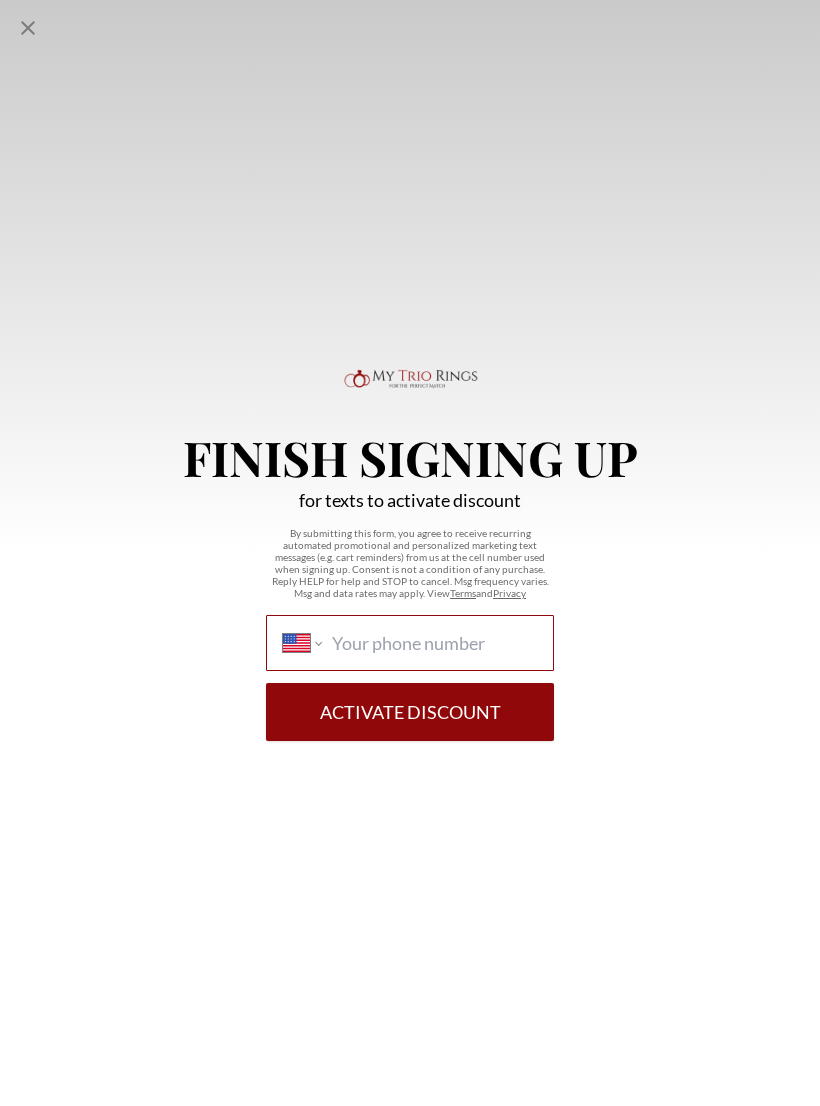 type on "+1 470 631 8620" 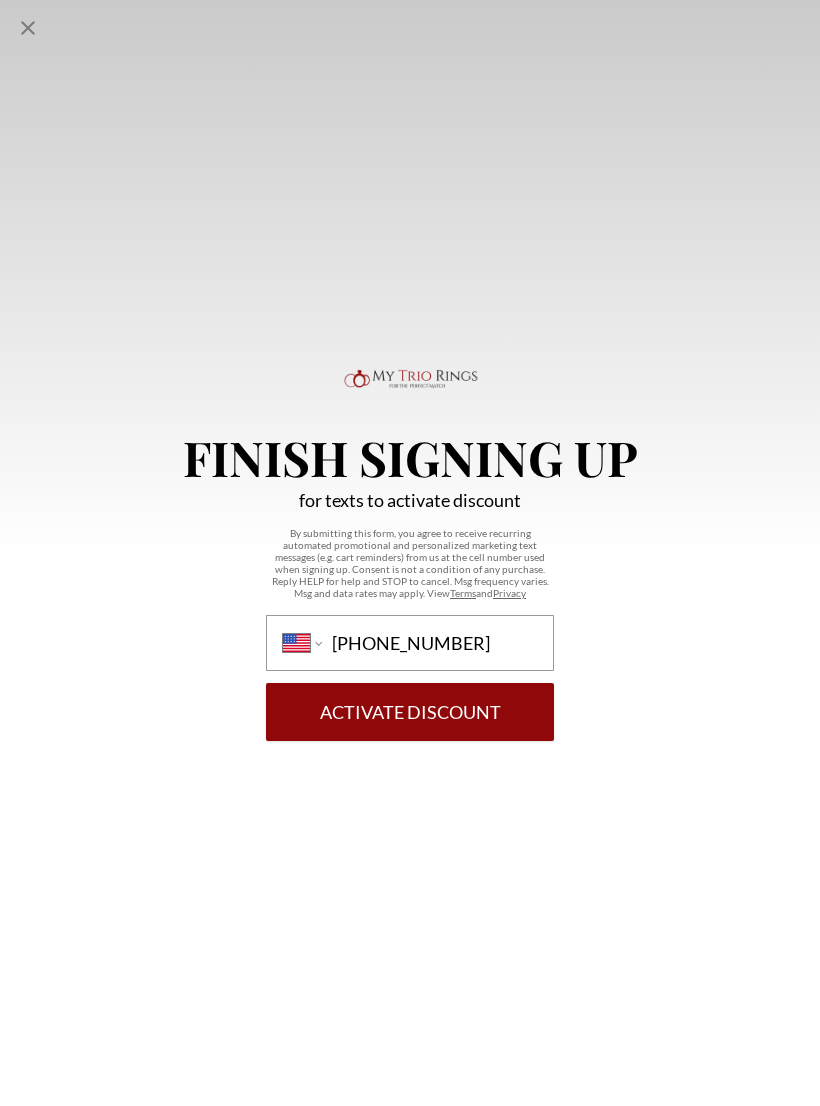 click on "Activate Discount" at bounding box center (410, 712) 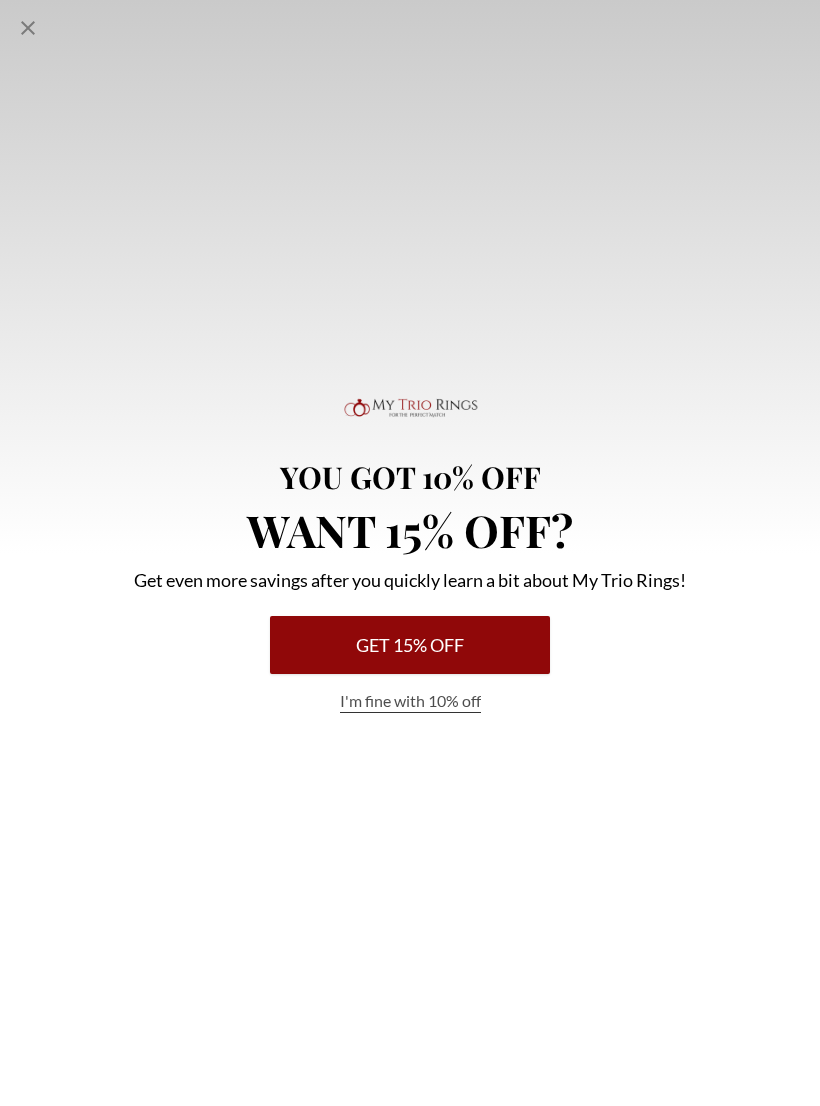 click on "Get 15% Off" at bounding box center (410, 645) 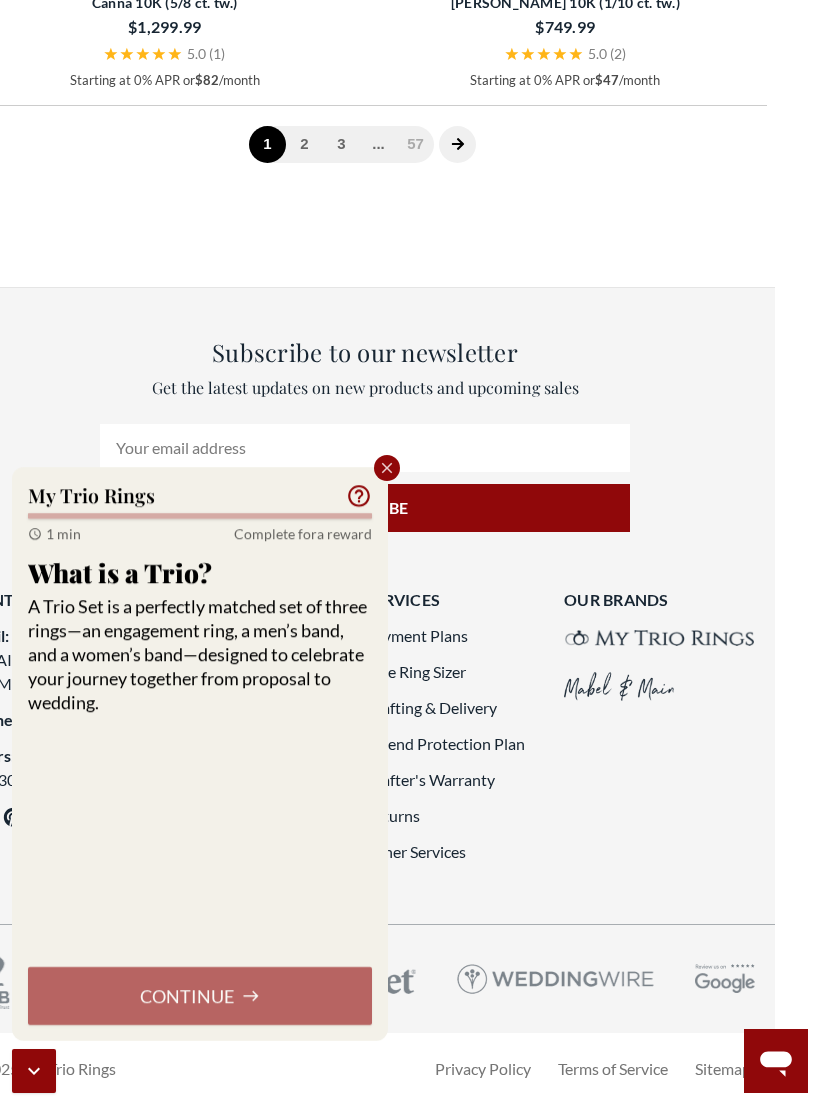 scroll, scrollTop: 8396, scrollLeft: 47, axis: both 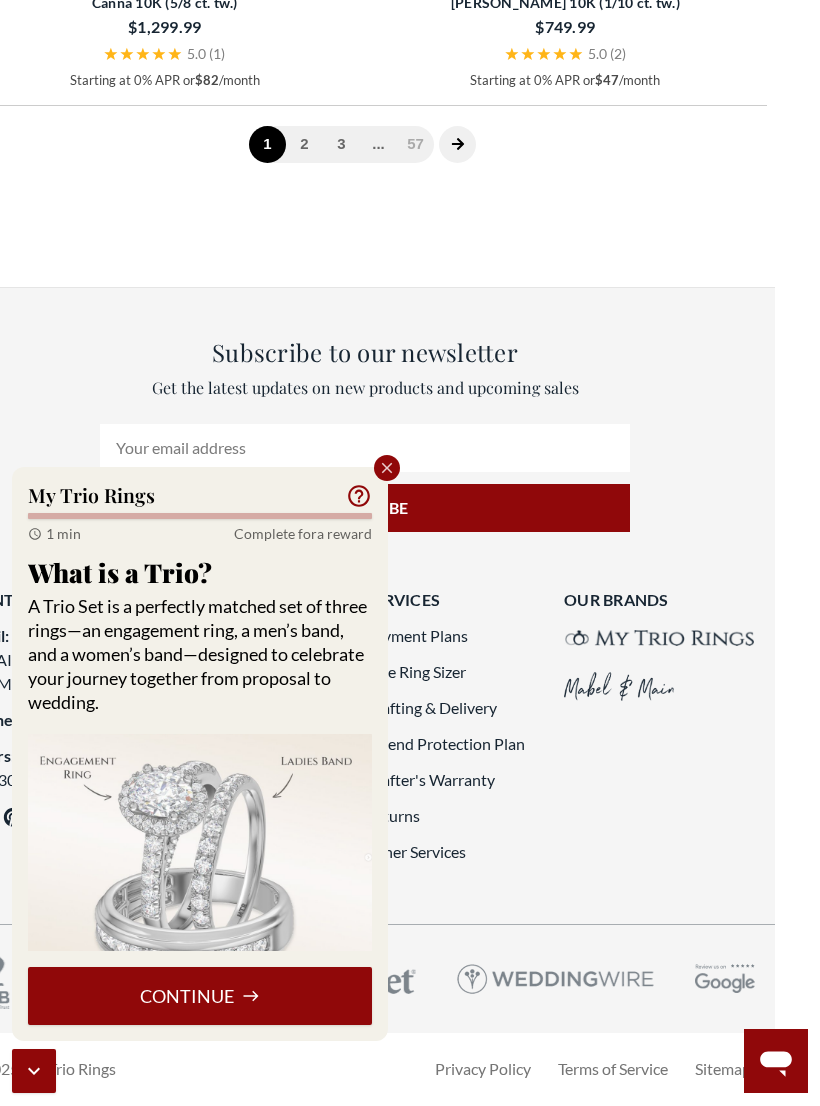 click 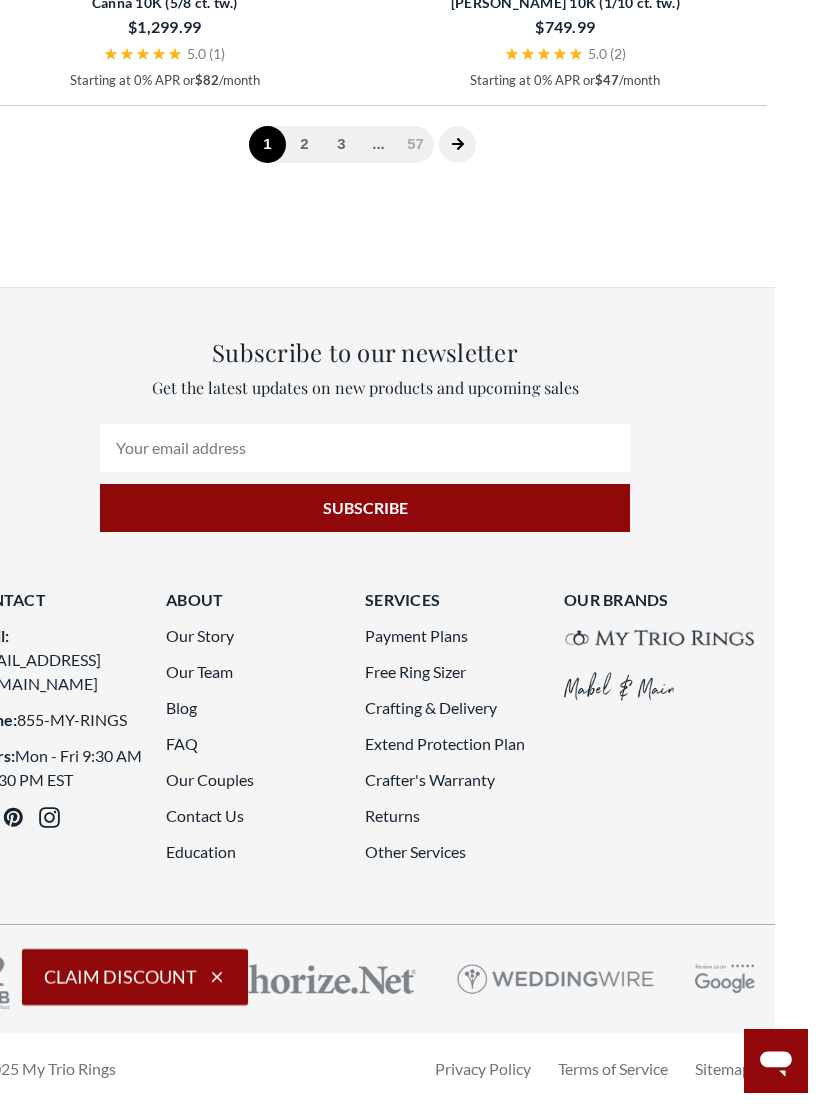 click on "3" 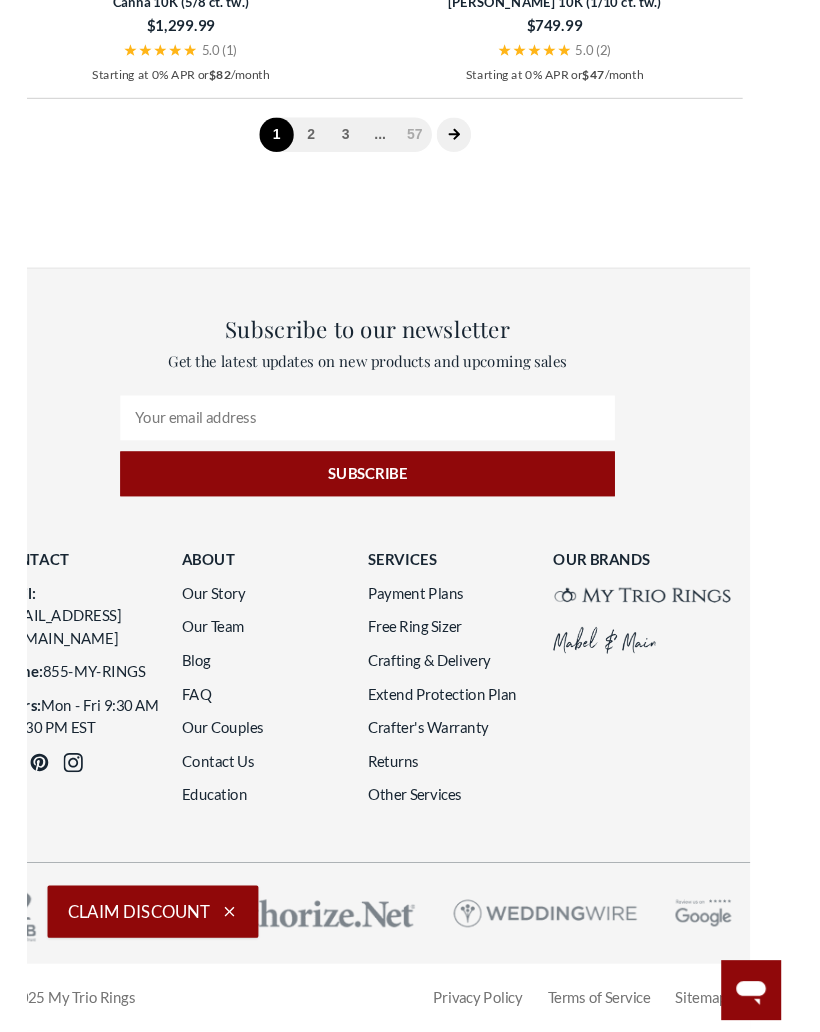 scroll, scrollTop: 461, scrollLeft: 0, axis: vertical 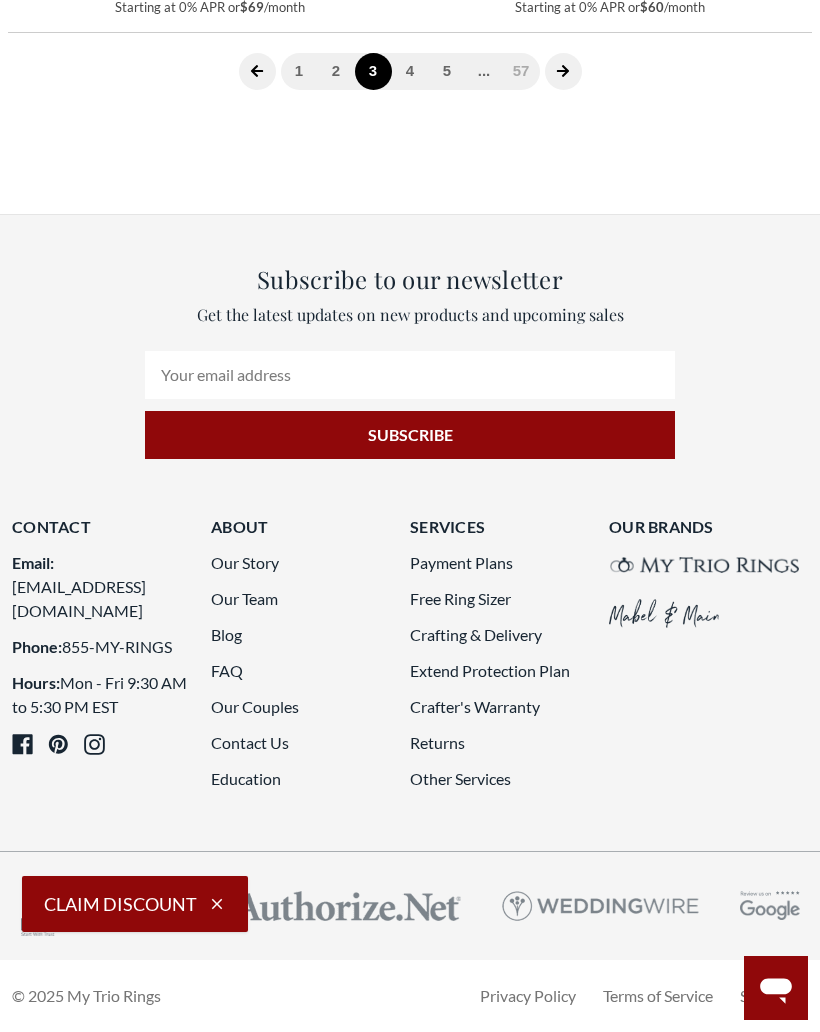 click on "4" 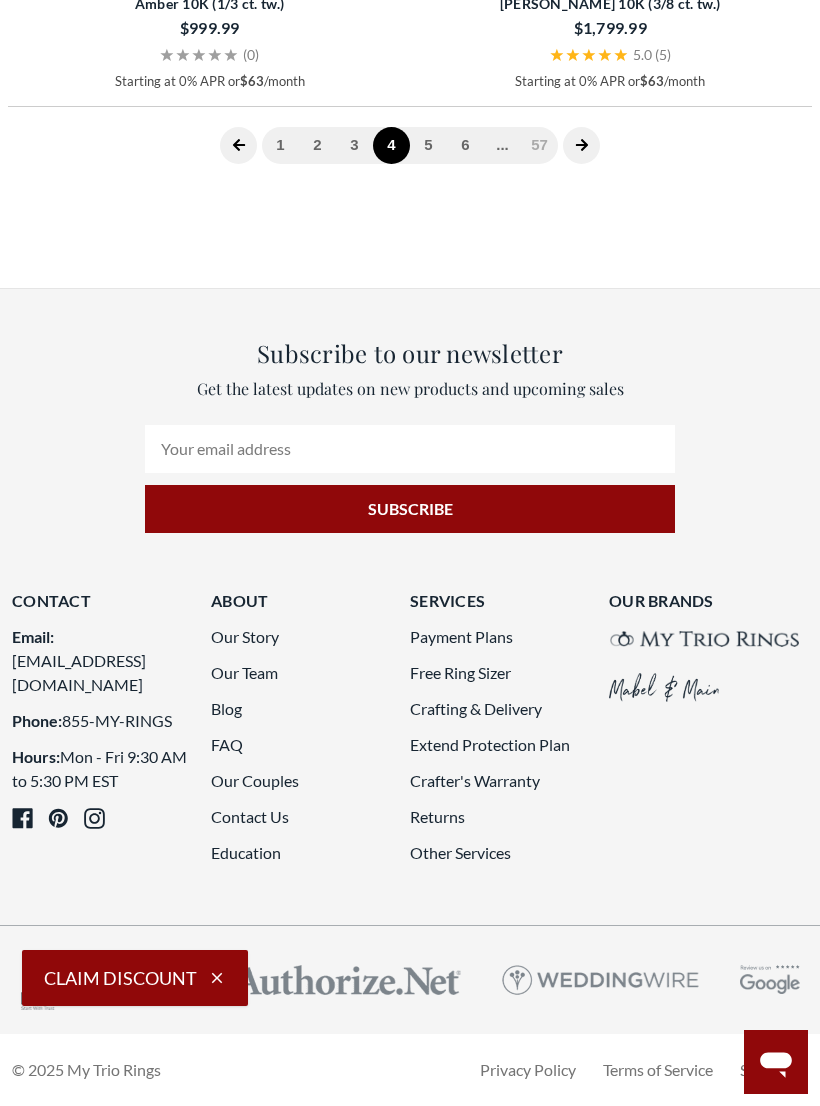 click on "5" 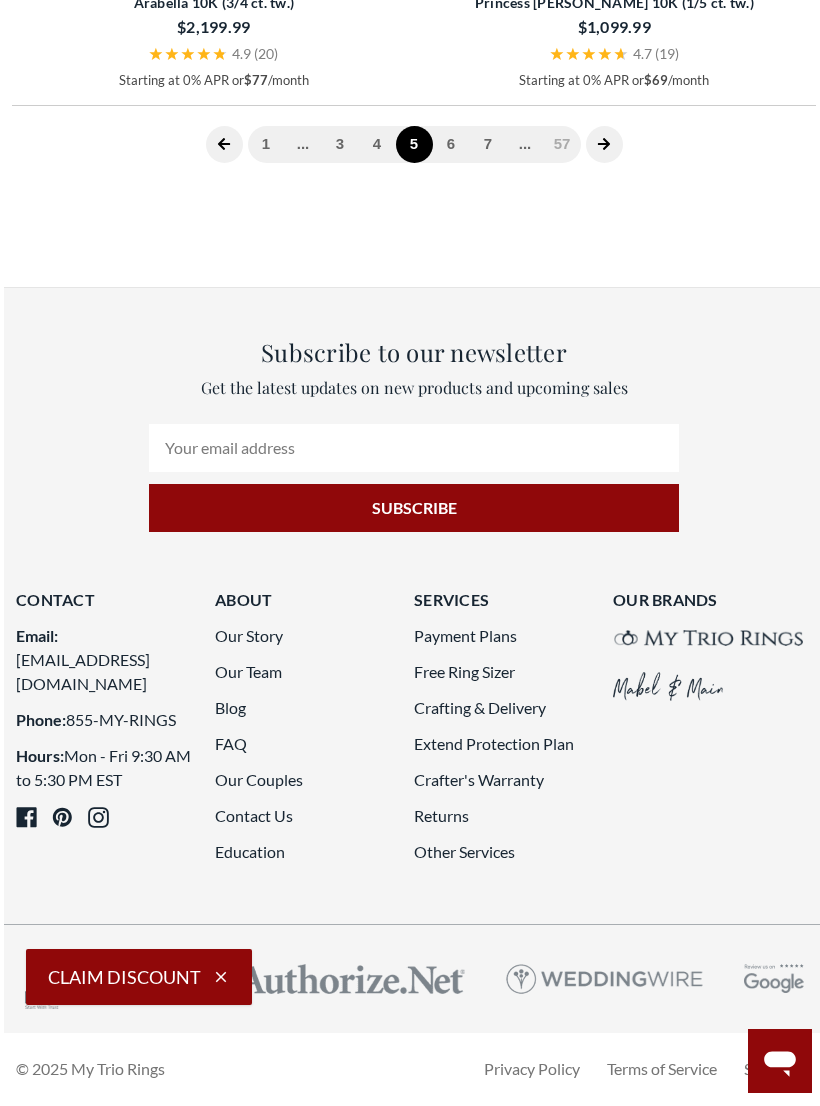 scroll, scrollTop: 8396, scrollLeft: 0, axis: vertical 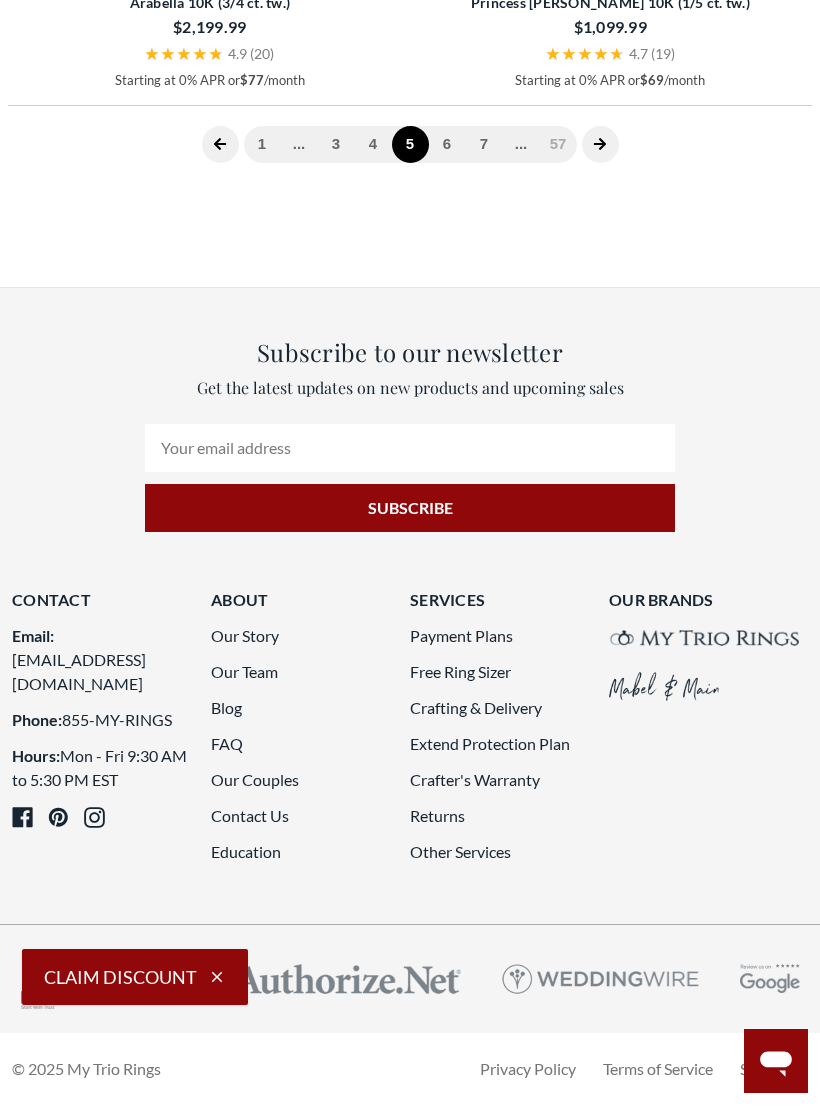 click on "6" 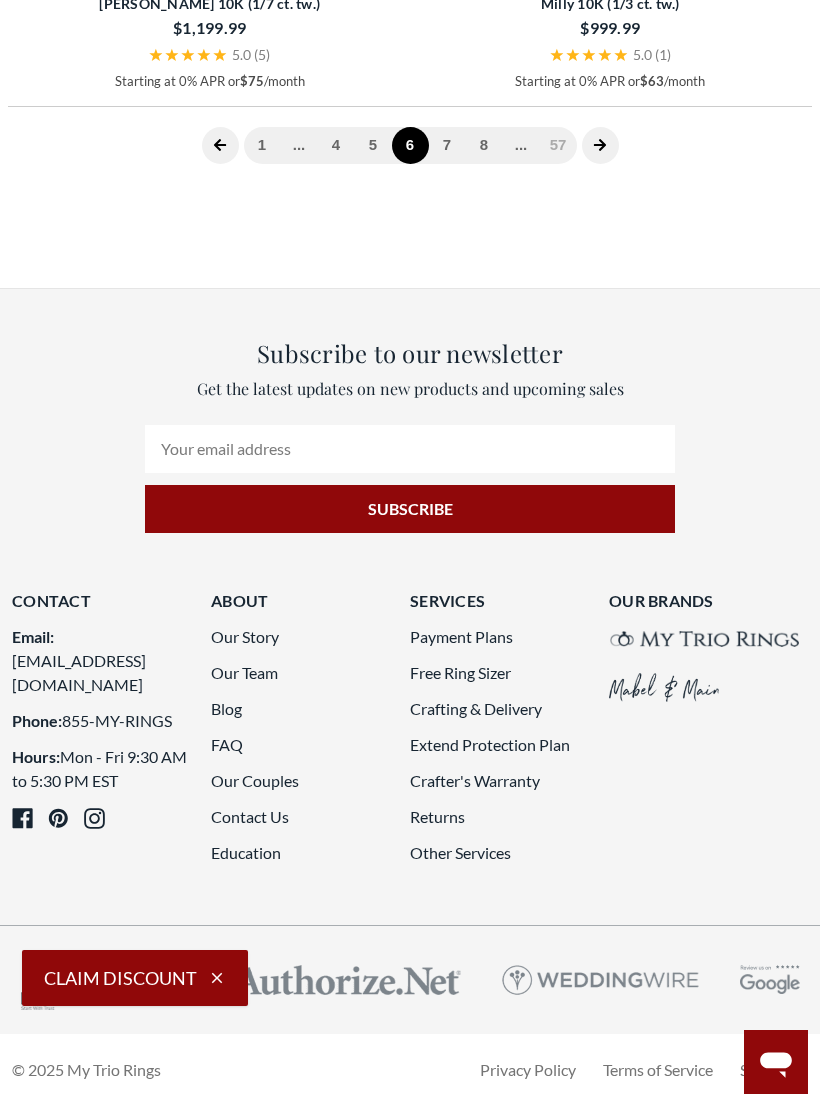 click on "7" 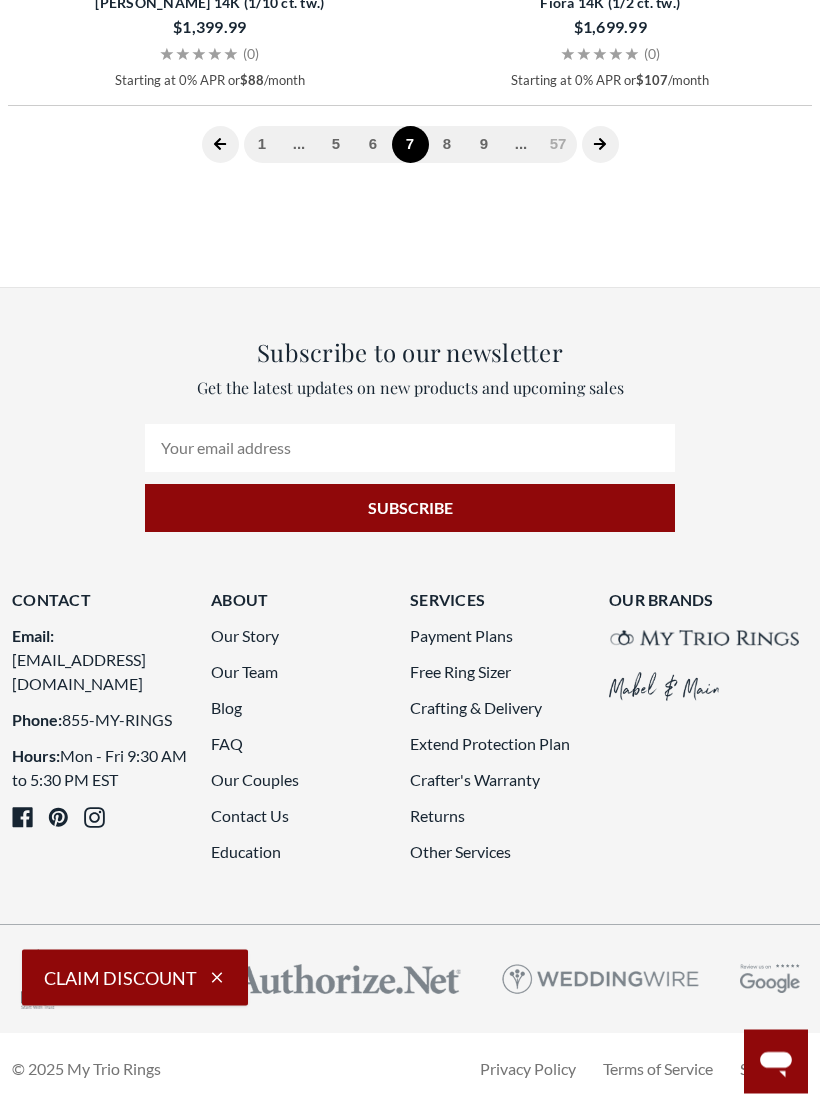 scroll, scrollTop: 8396, scrollLeft: 0, axis: vertical 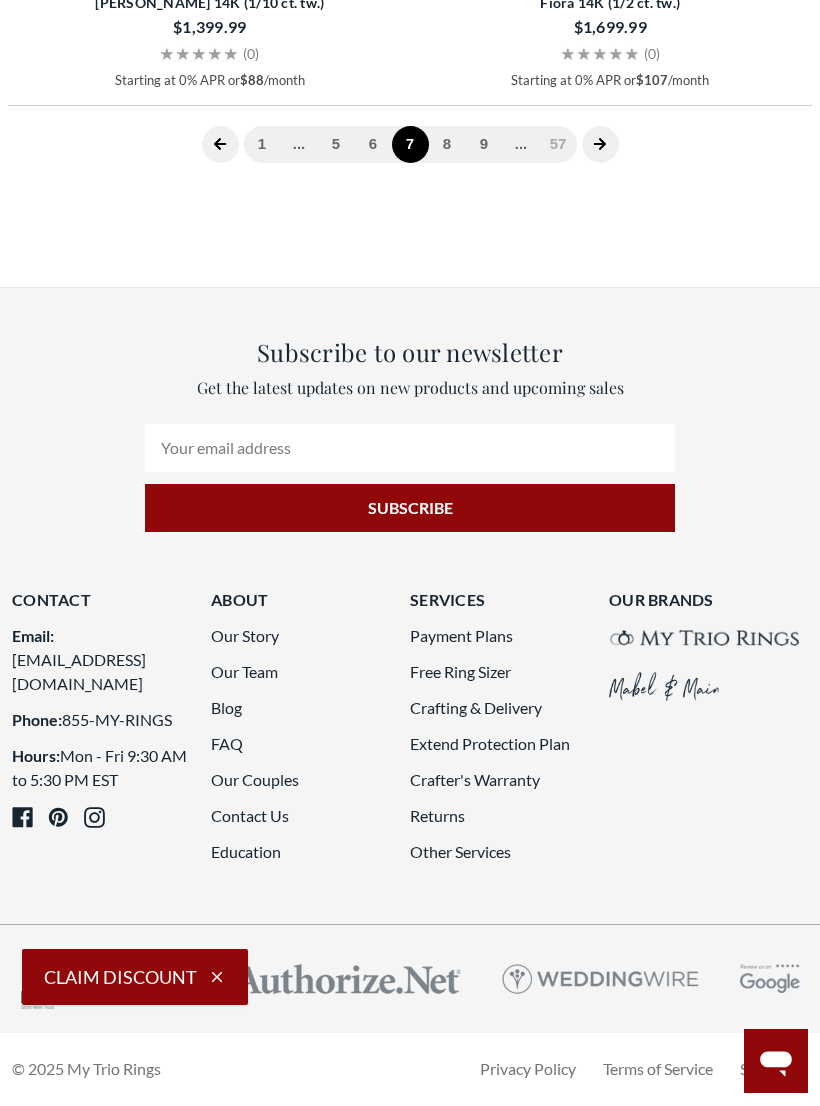 click on "8" 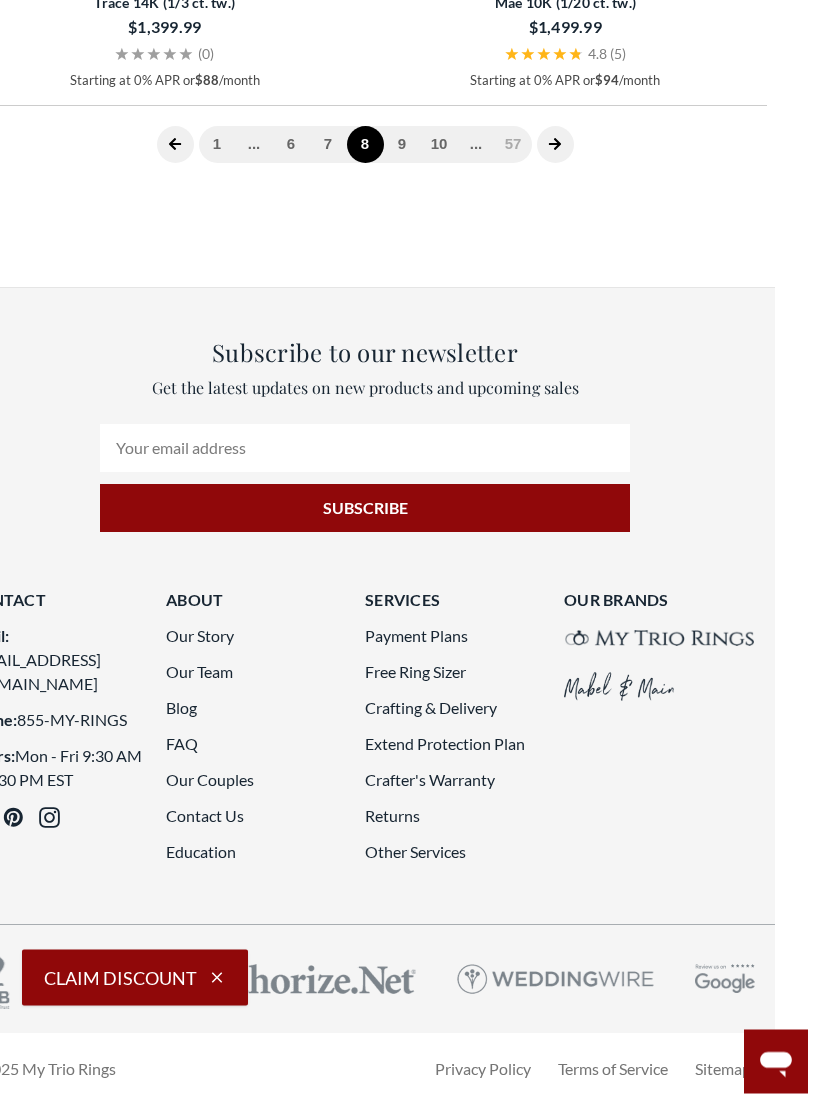 scroll, scrollTop: 8041, scrollLeft: 47, axis: both 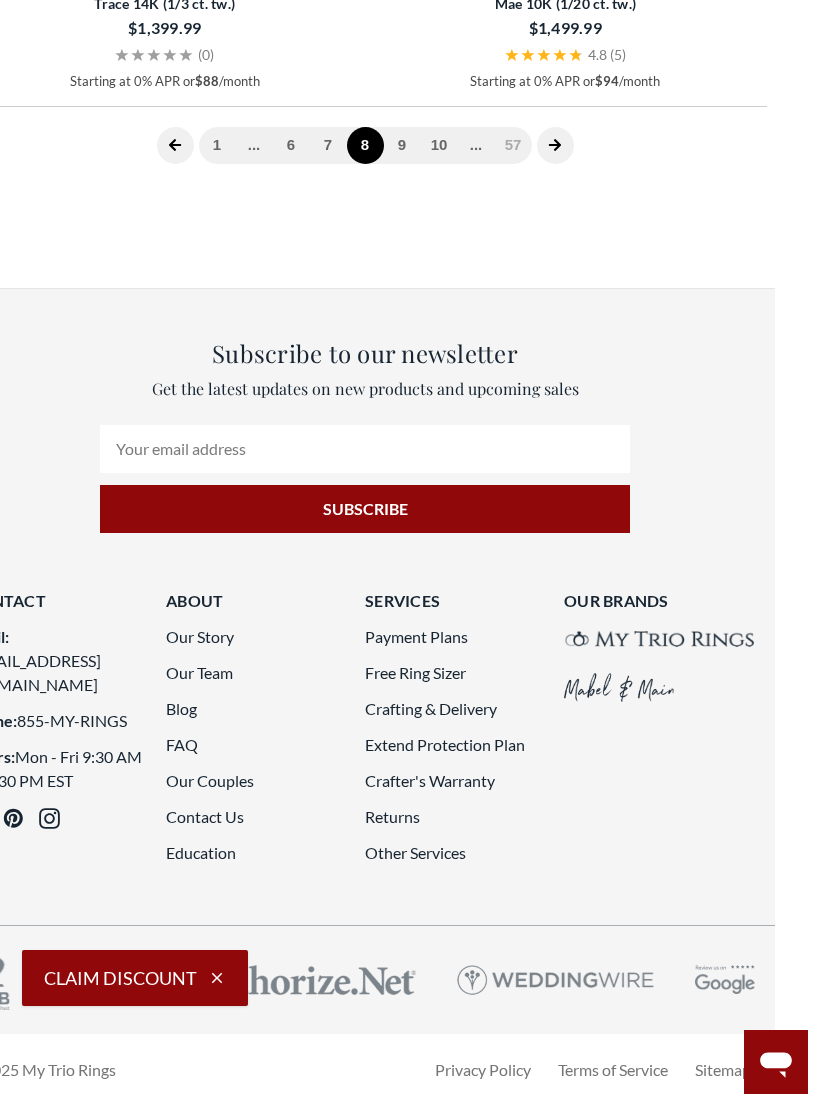 click on "9" 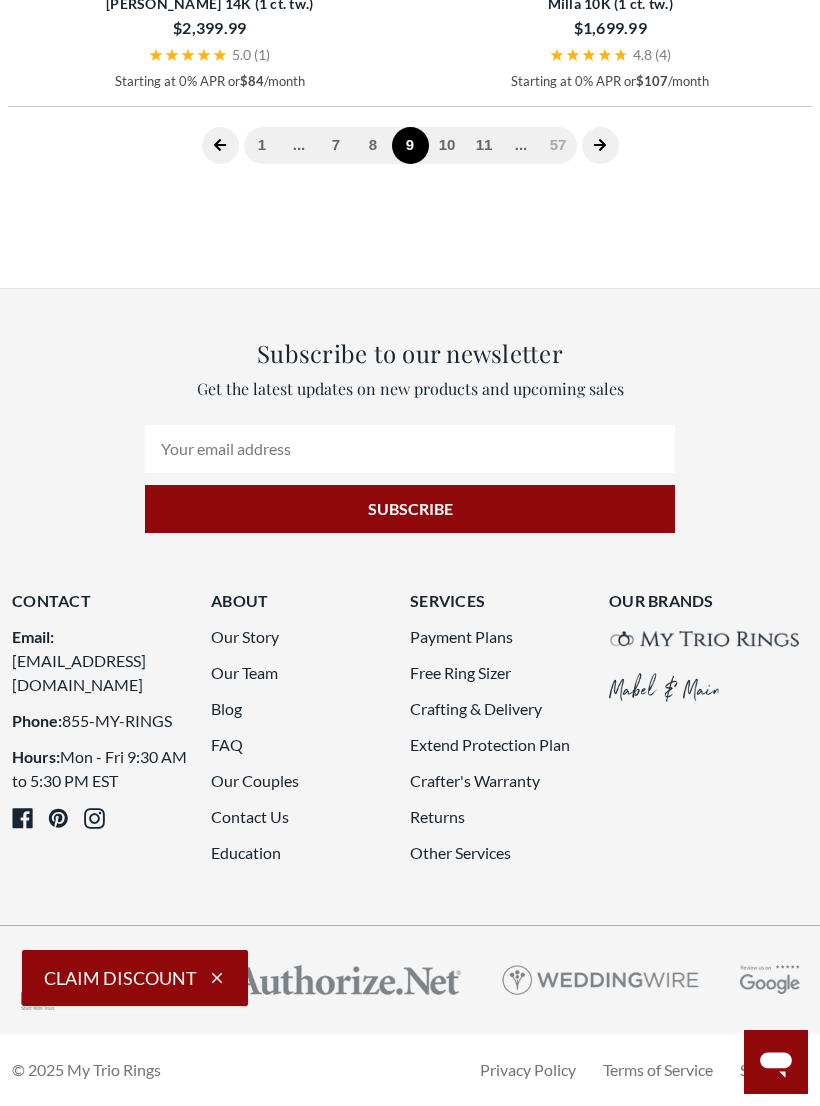 click on "11" 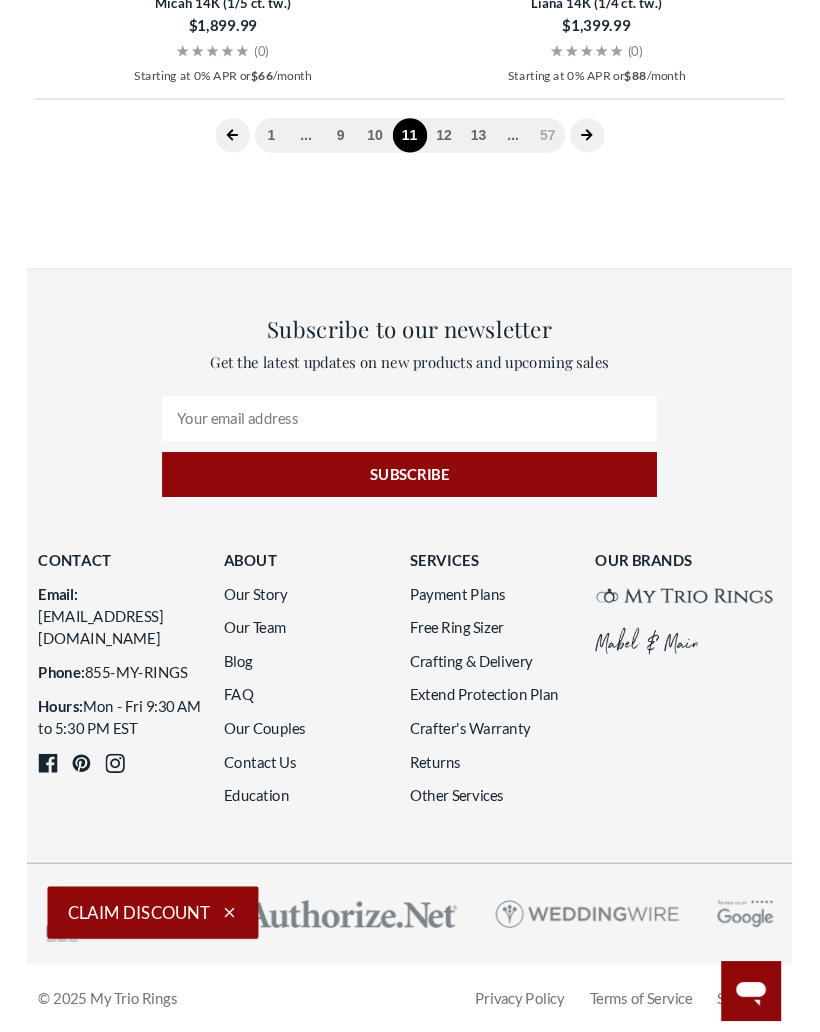 scroll, scrollTop: 8396, scrollLeft: 0, axis: vertical 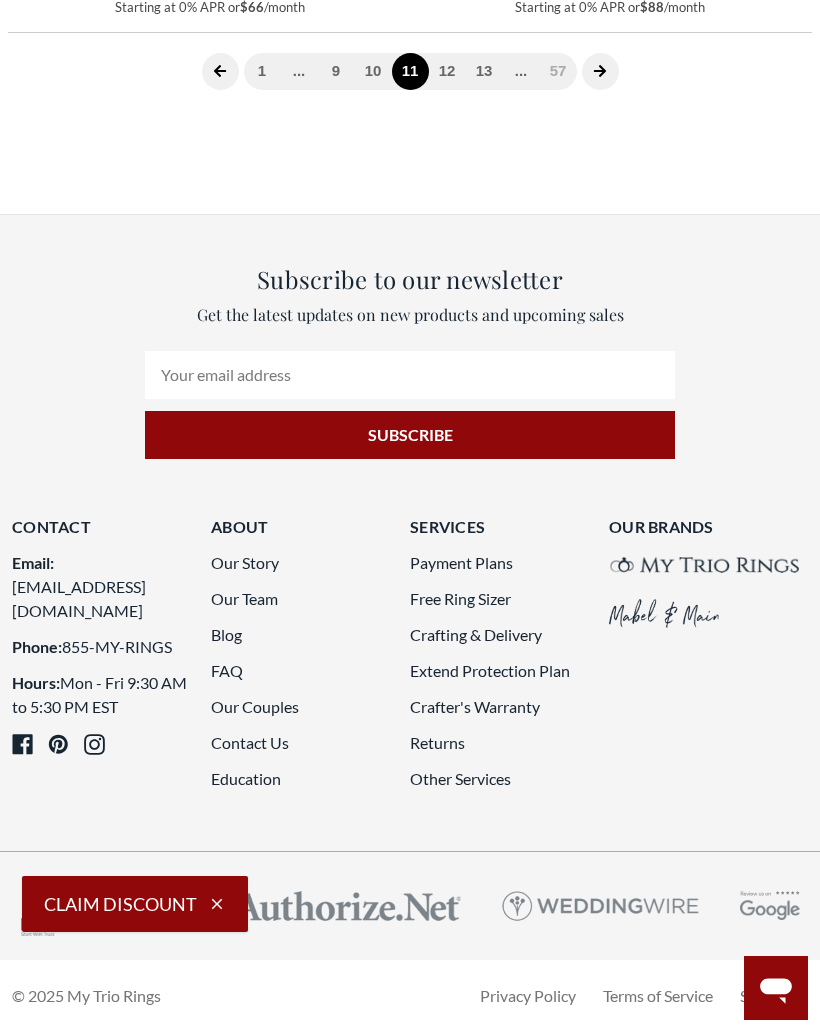 click on "13" 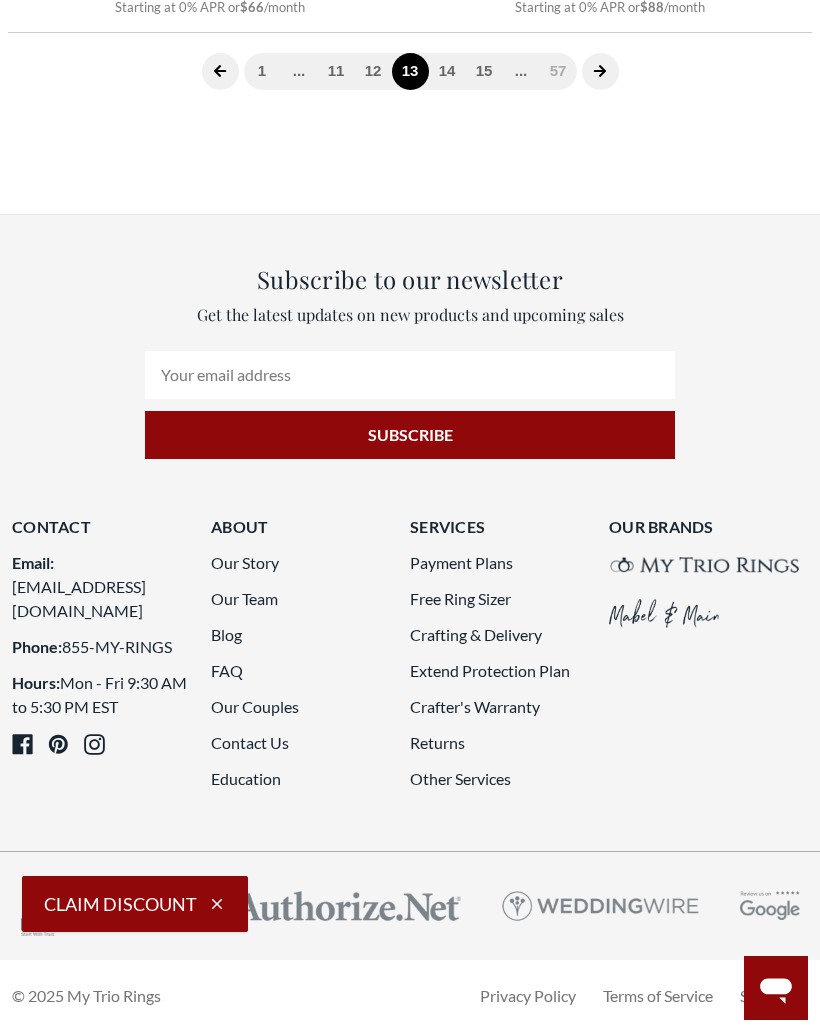 scroll, scrollTop: 461, scrollLeft: 0, axis: vertical 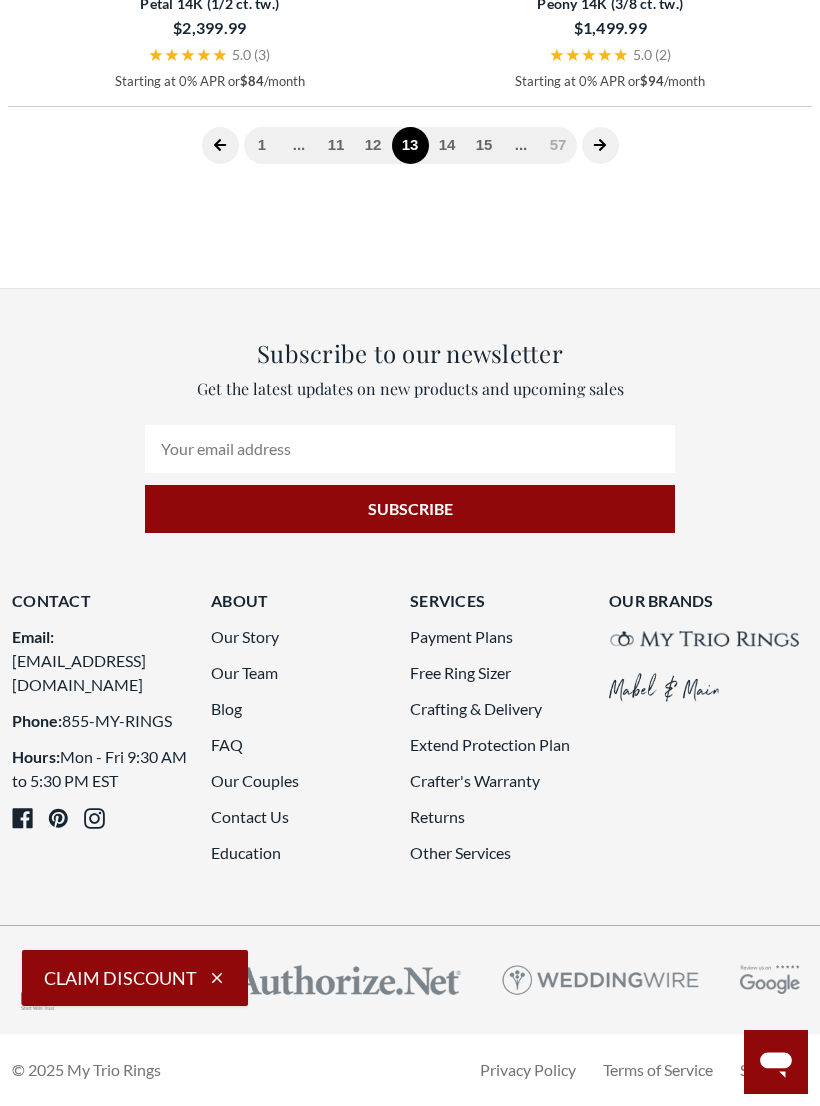 click on "15" 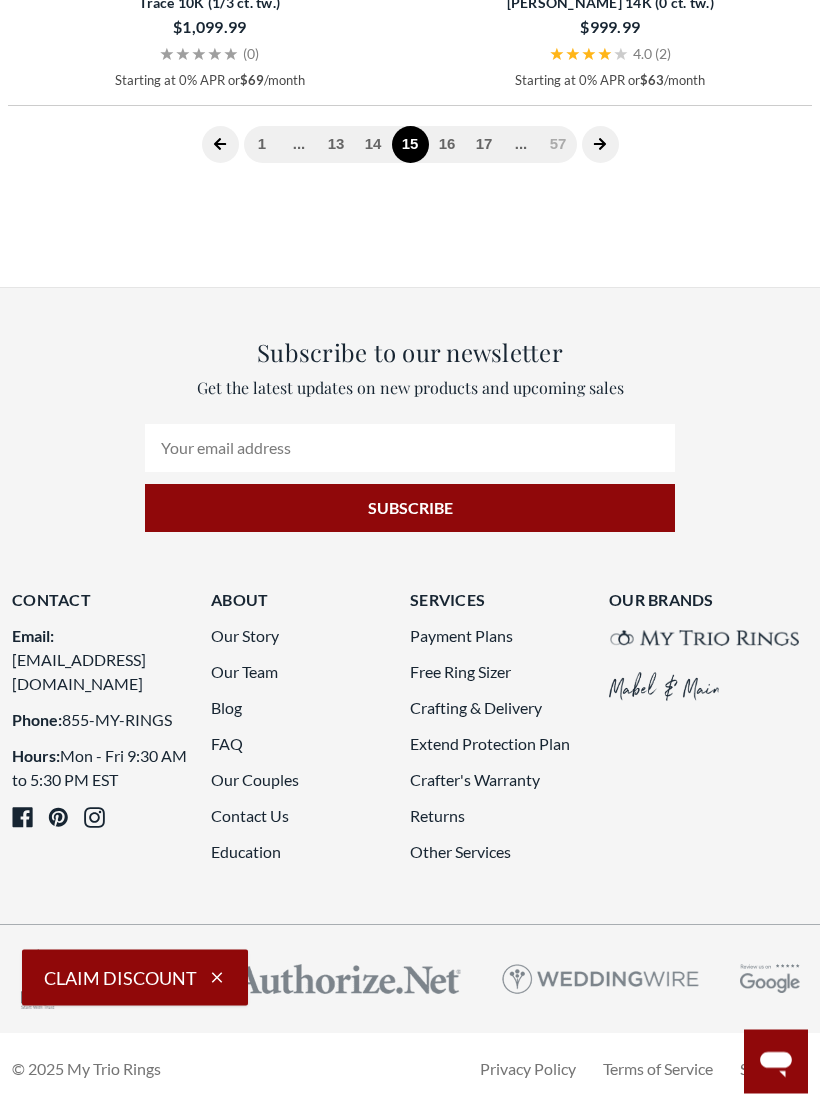 scroll, scrollTop: 7820, scrollLeft: 0, axis: vertical 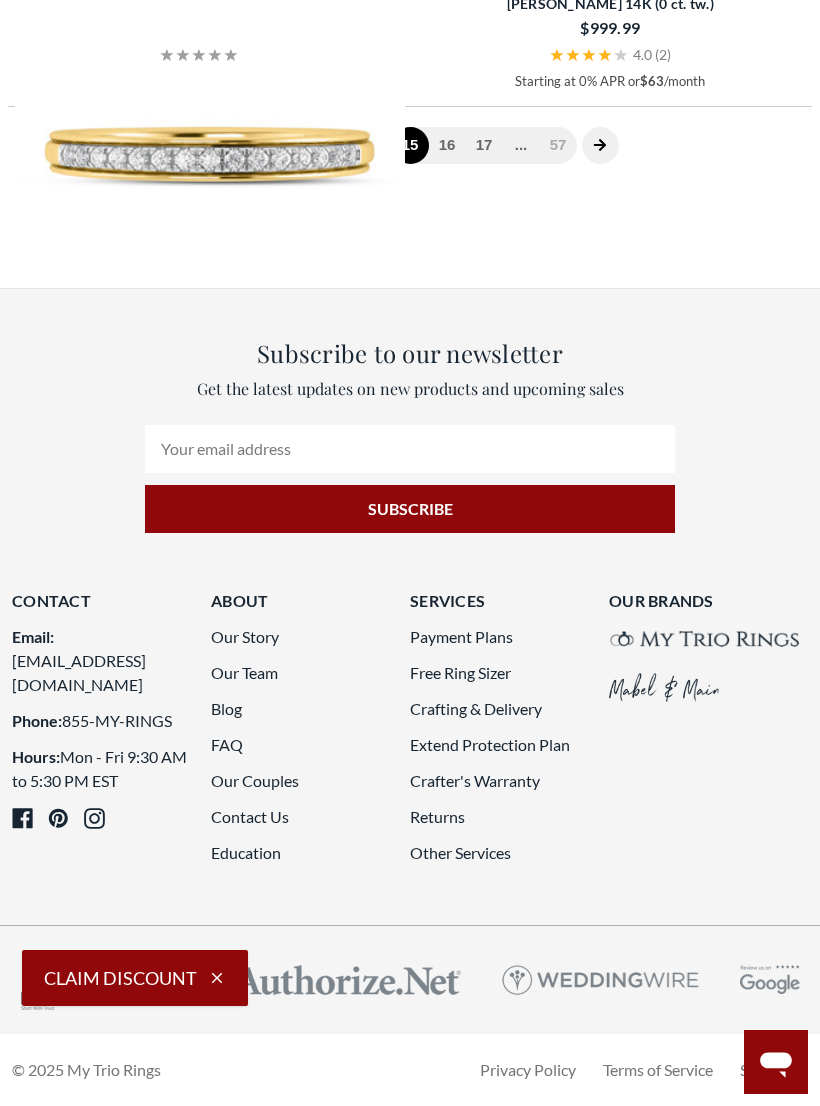 click at bounding box center [210, 138] 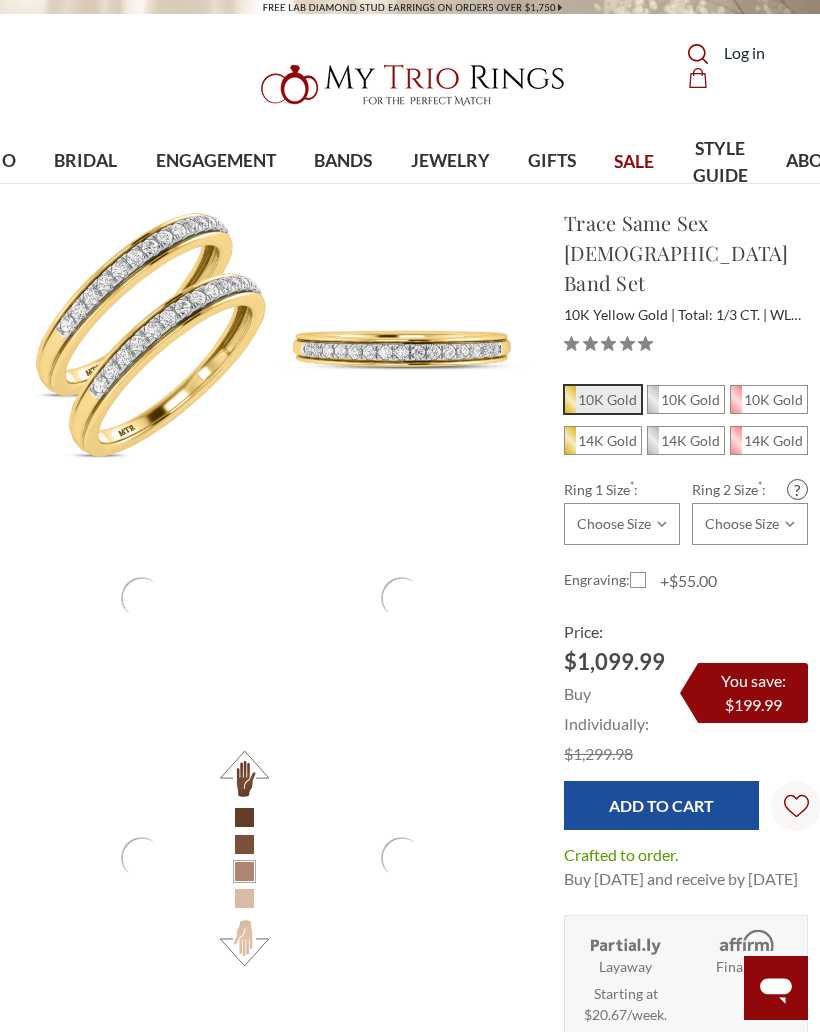 scroll, scrollTop: 0, scrollLeft: 0, axis: both 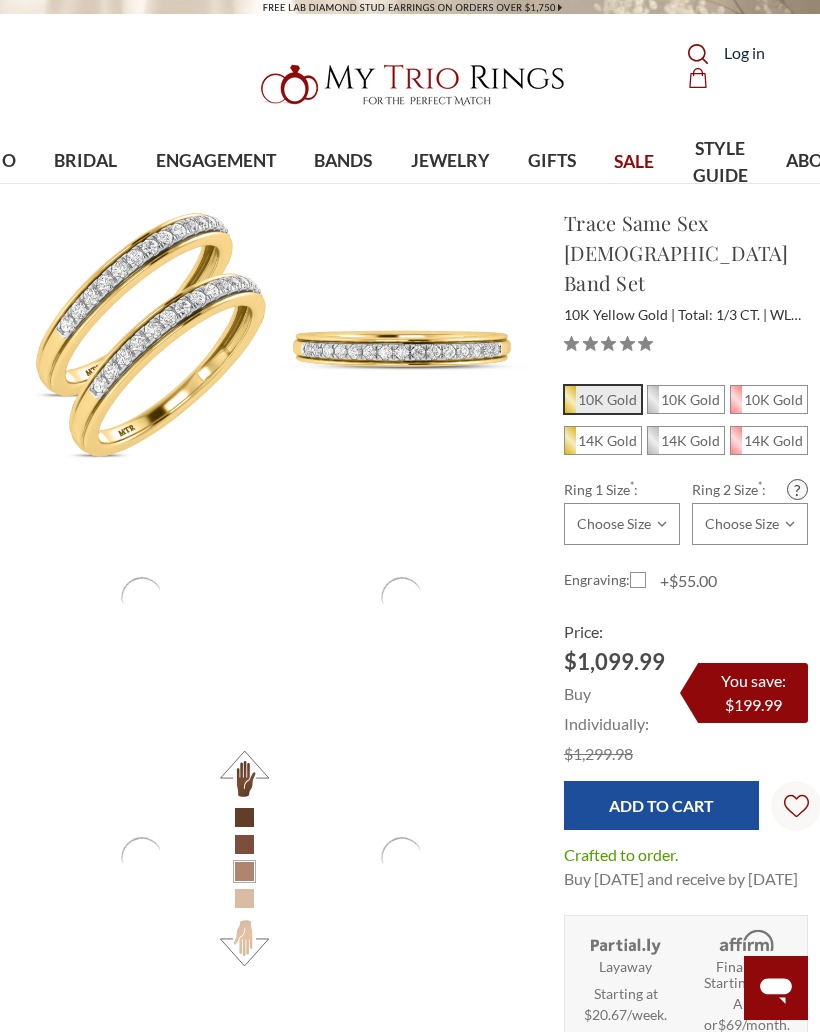 click on "14K  Gold" at bounding box center [607, 440] 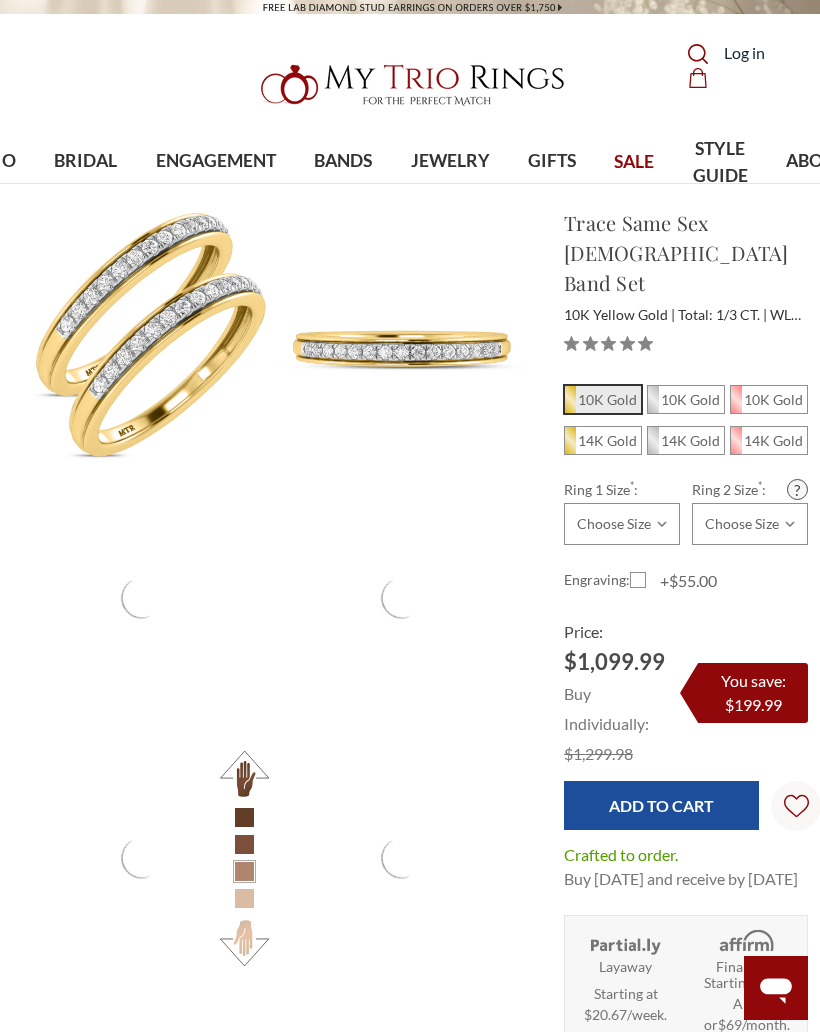 click on "14K  Gold" at bounding box center [572, 446] 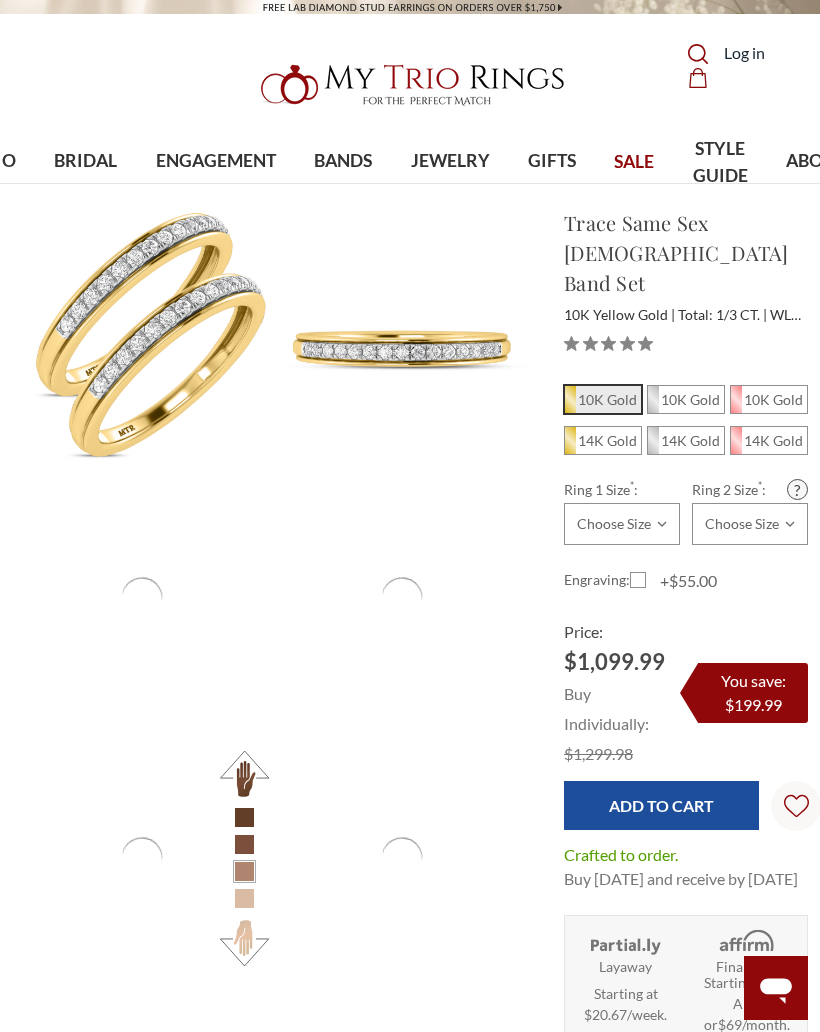 radio on "true" 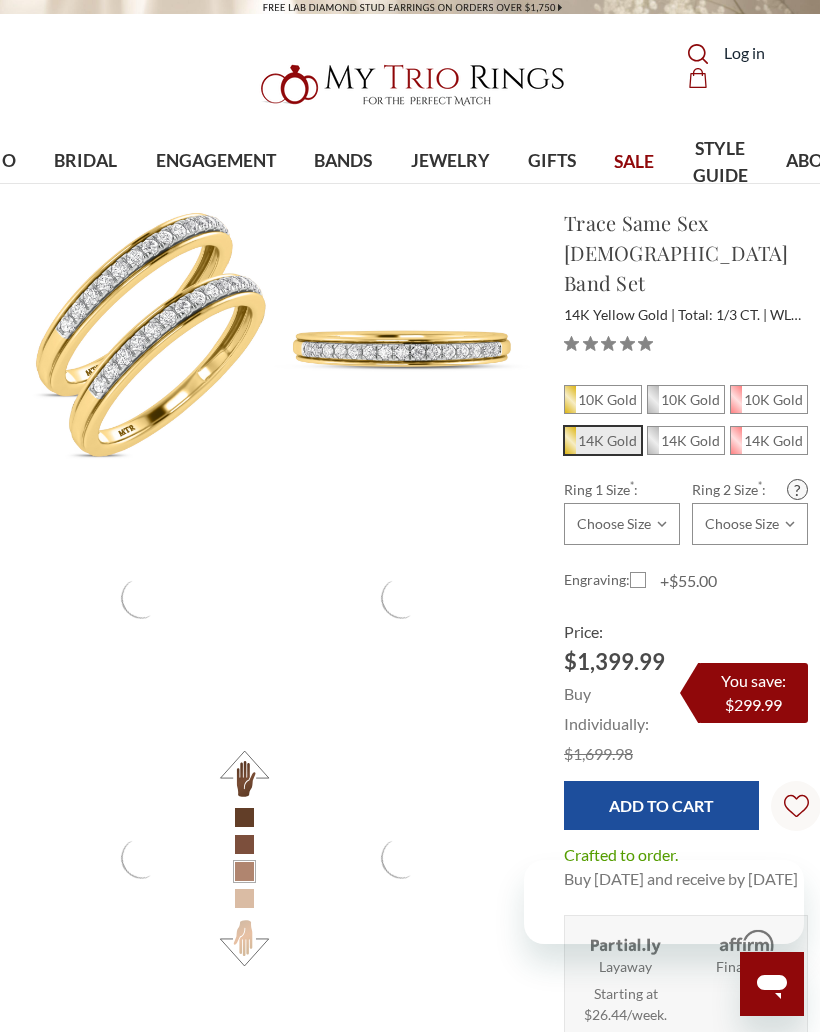 scroll, scrollTop: 0, scrollLeft: 0, axis: both 